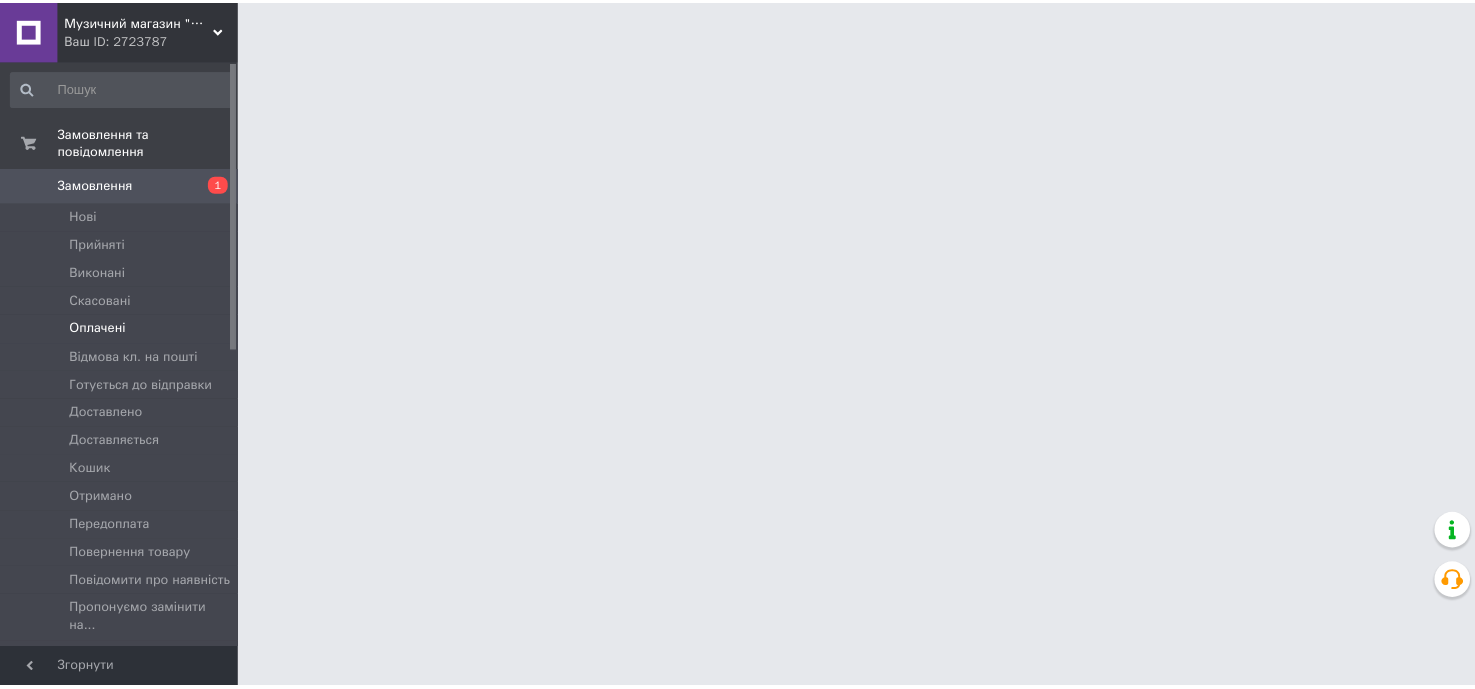 scroll, scrollTop: 0, scrollLeft: 0, axis: both 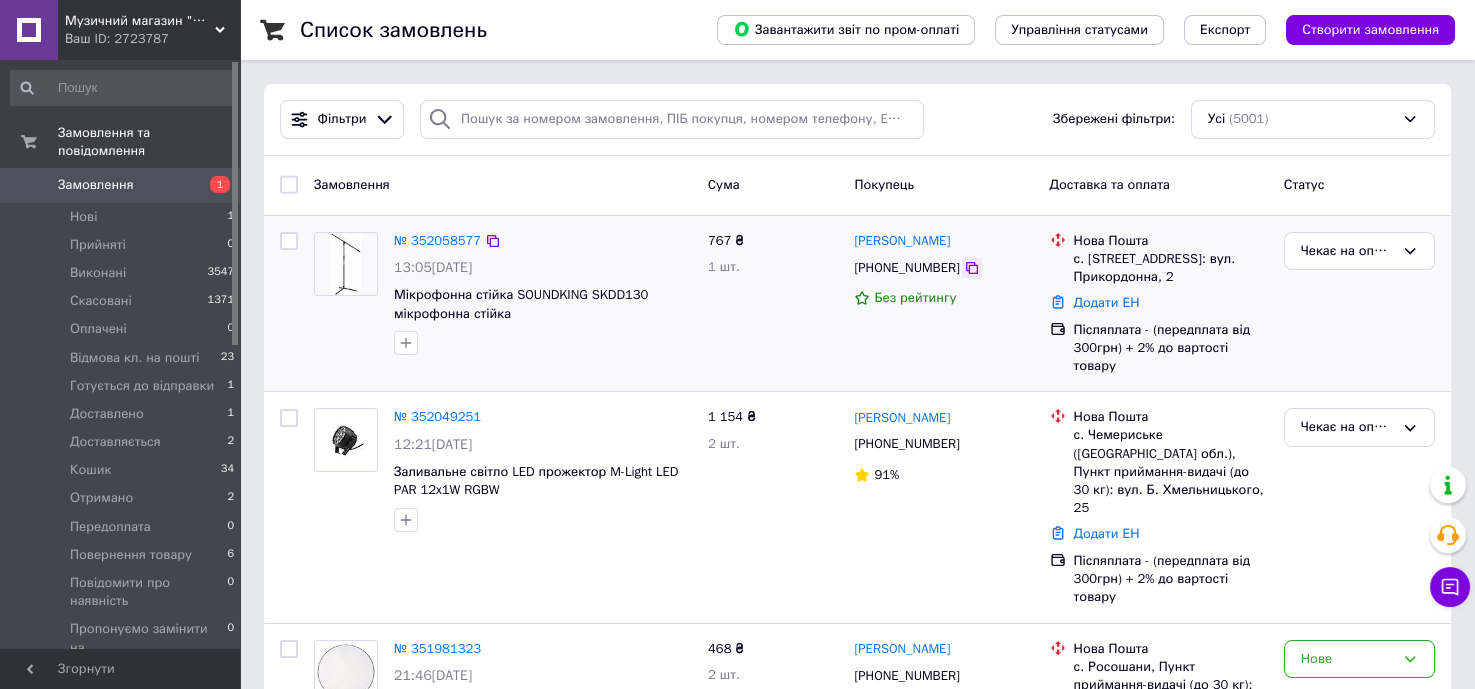 click 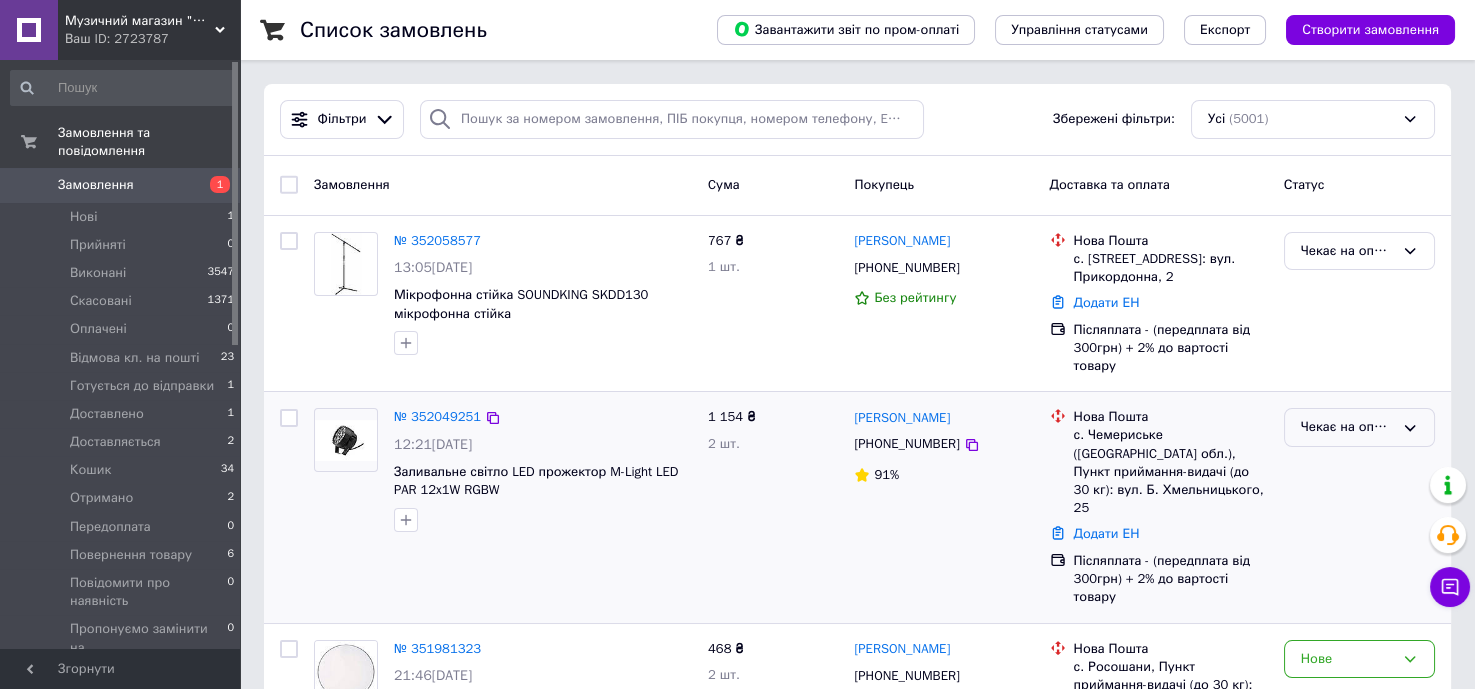 click on "Чекає на оплату" at bounding box center [1359, 427] 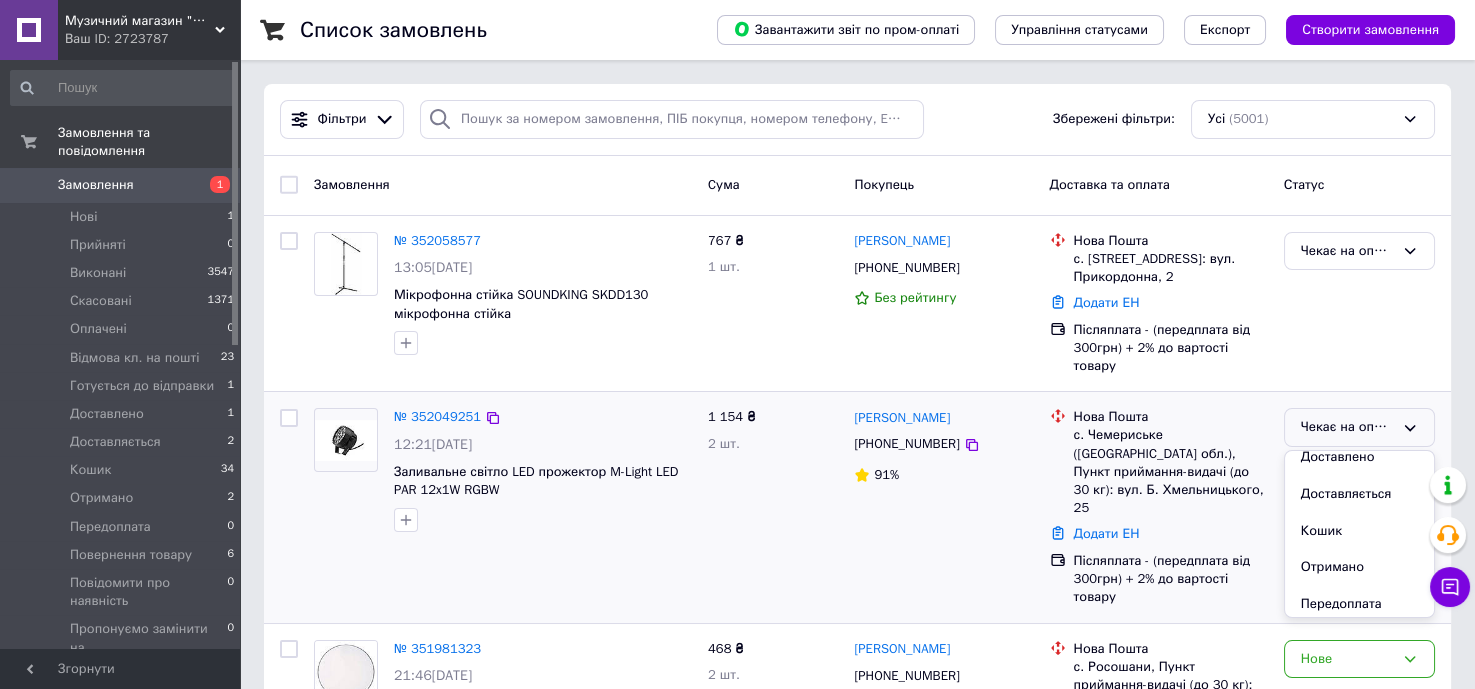 scroll, scrollTop: 363, scrollLeft: 0, axis: vertical 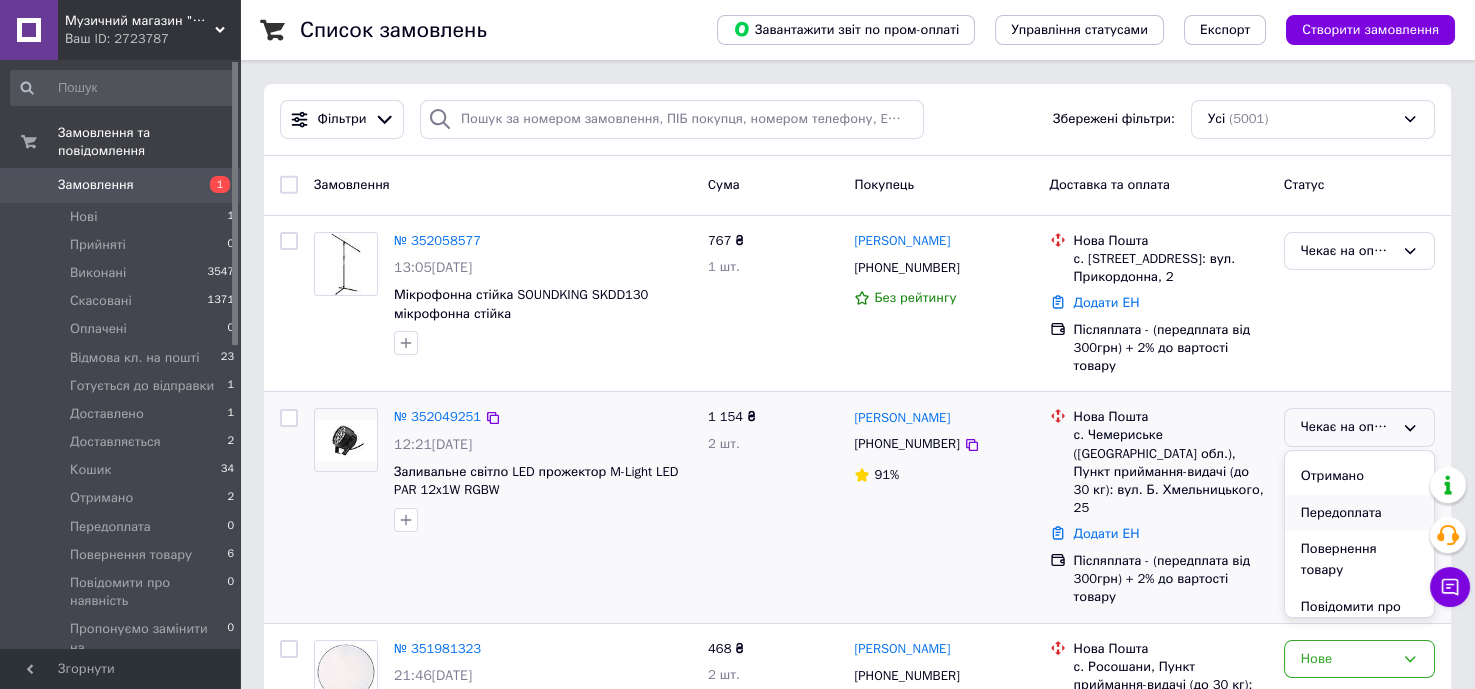 click on "Передоплата" at bounding box center [1359, 513] 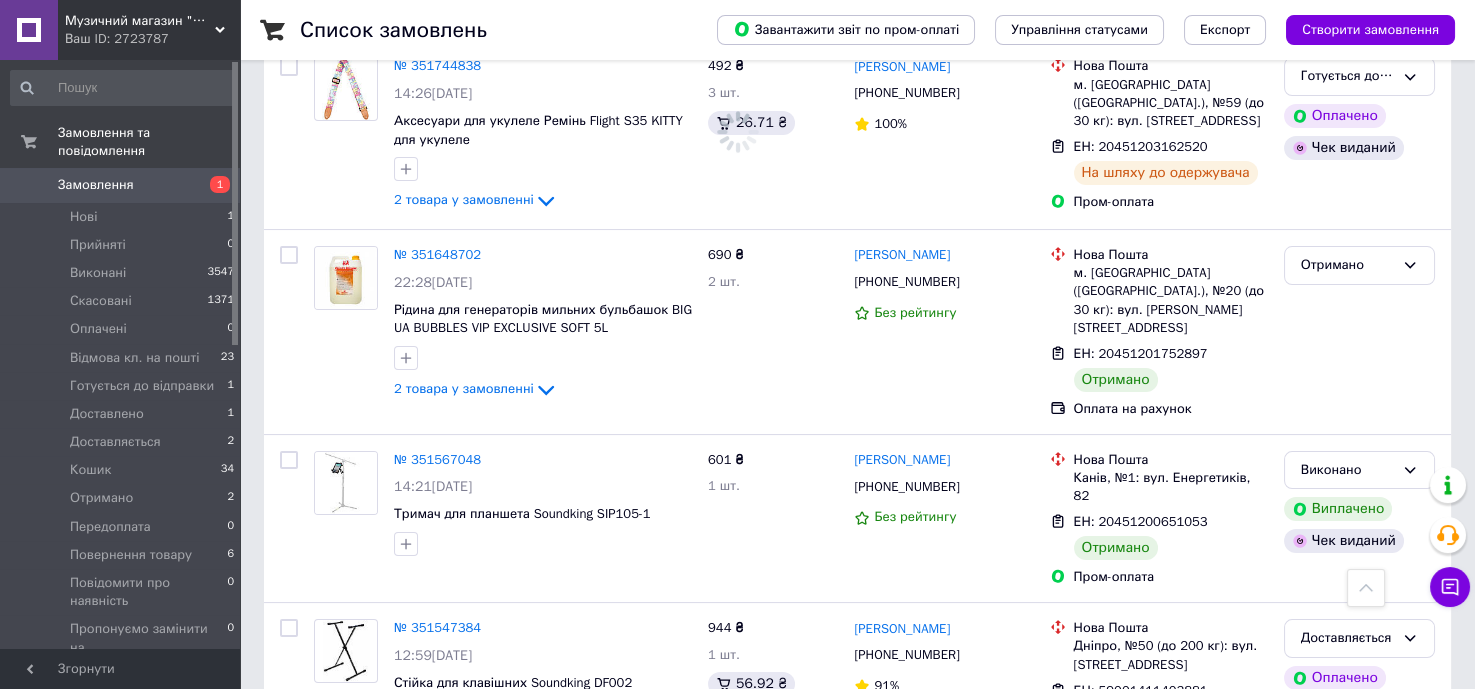 scroll, scrollTop: 1272, scrollLeft: 0, axis: vertical 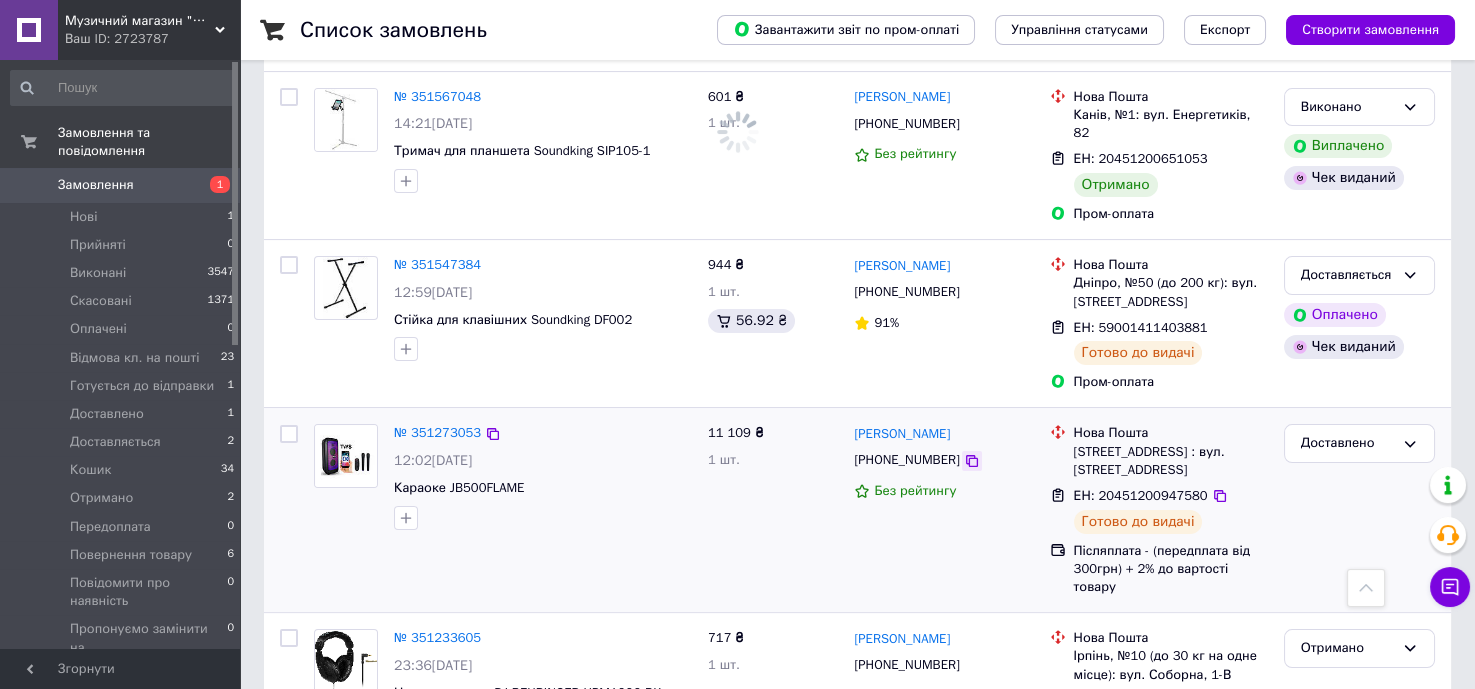 click 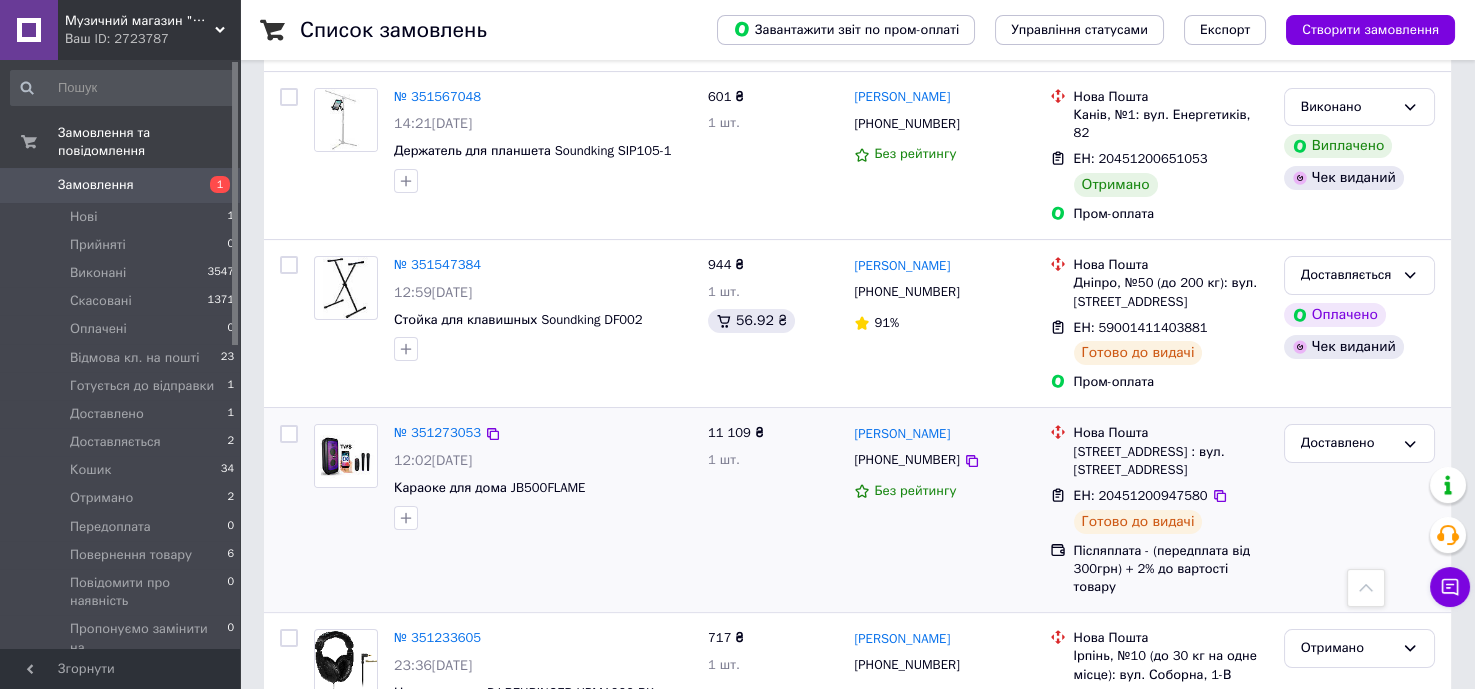 click on "№ 351273053 12:02[DATE] Караоке для дома JB500FLAME" at bounding box center [503, 510] 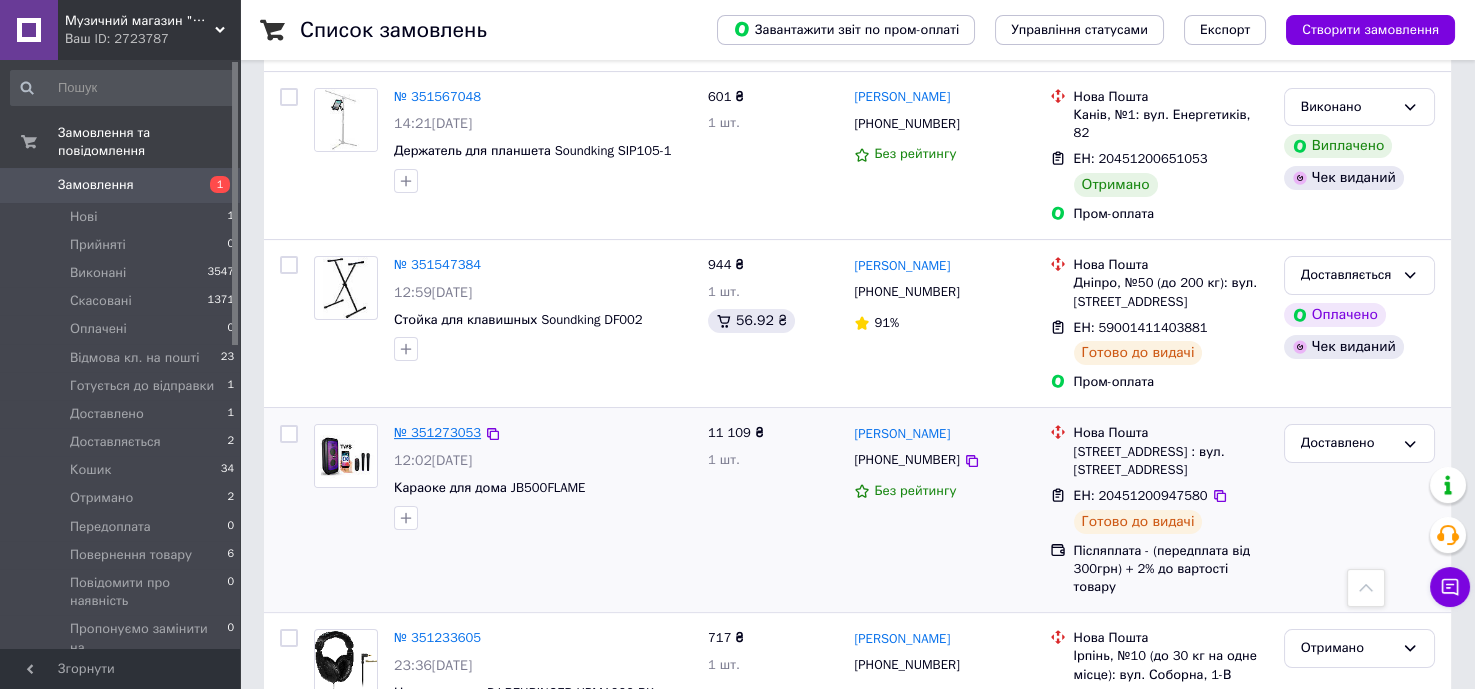 click on "№ 351273053" at bounding box center (437, 432) 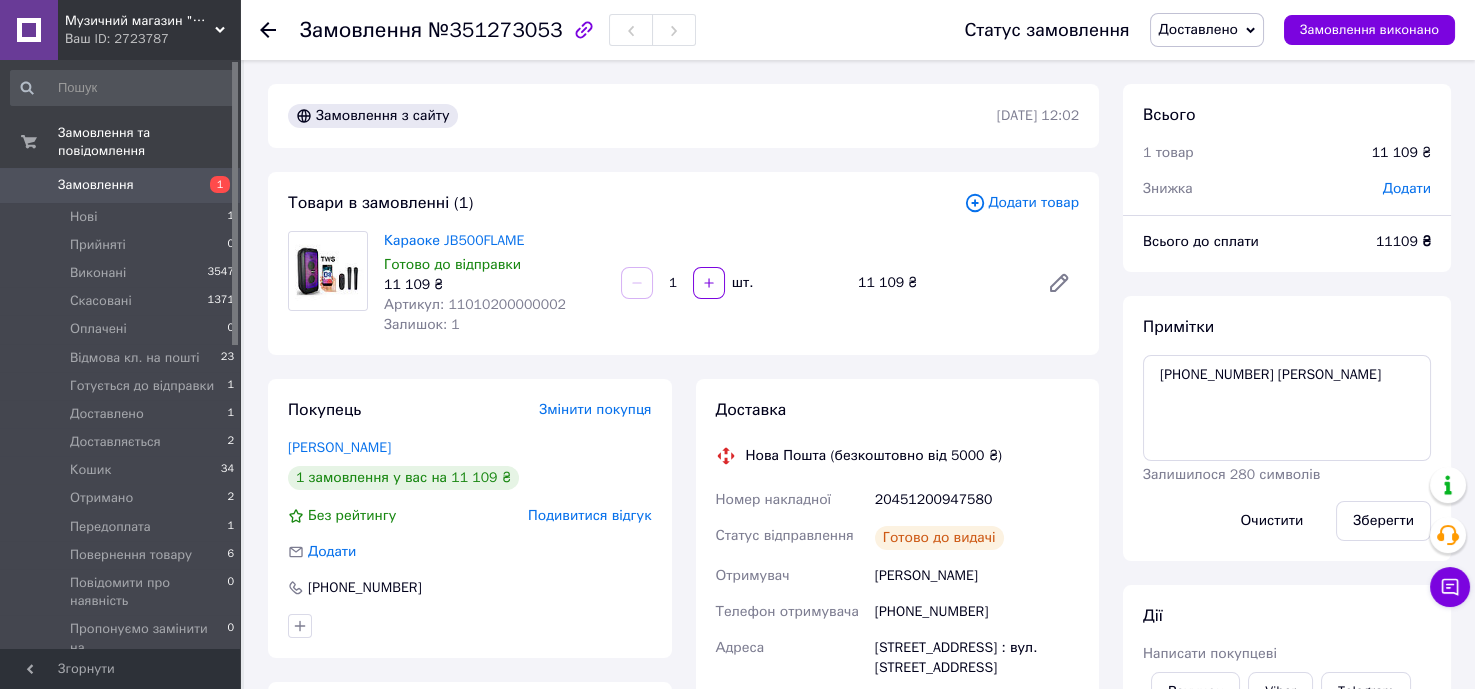 scroll, scrollTop: 90, scrollLeft: 0, axis: vertical 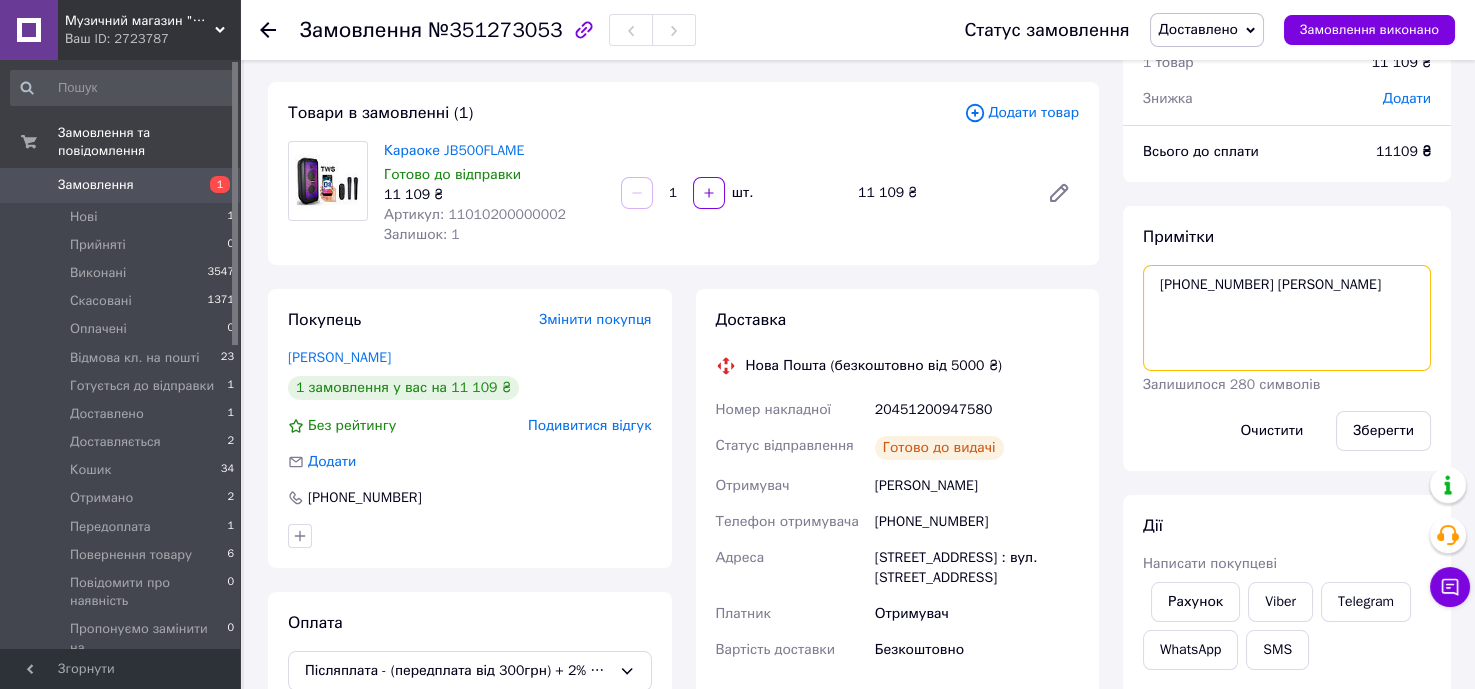 click on "[PHONE_NUMBER] [PERSON_NAME]" at bounding box center (1287, 318) 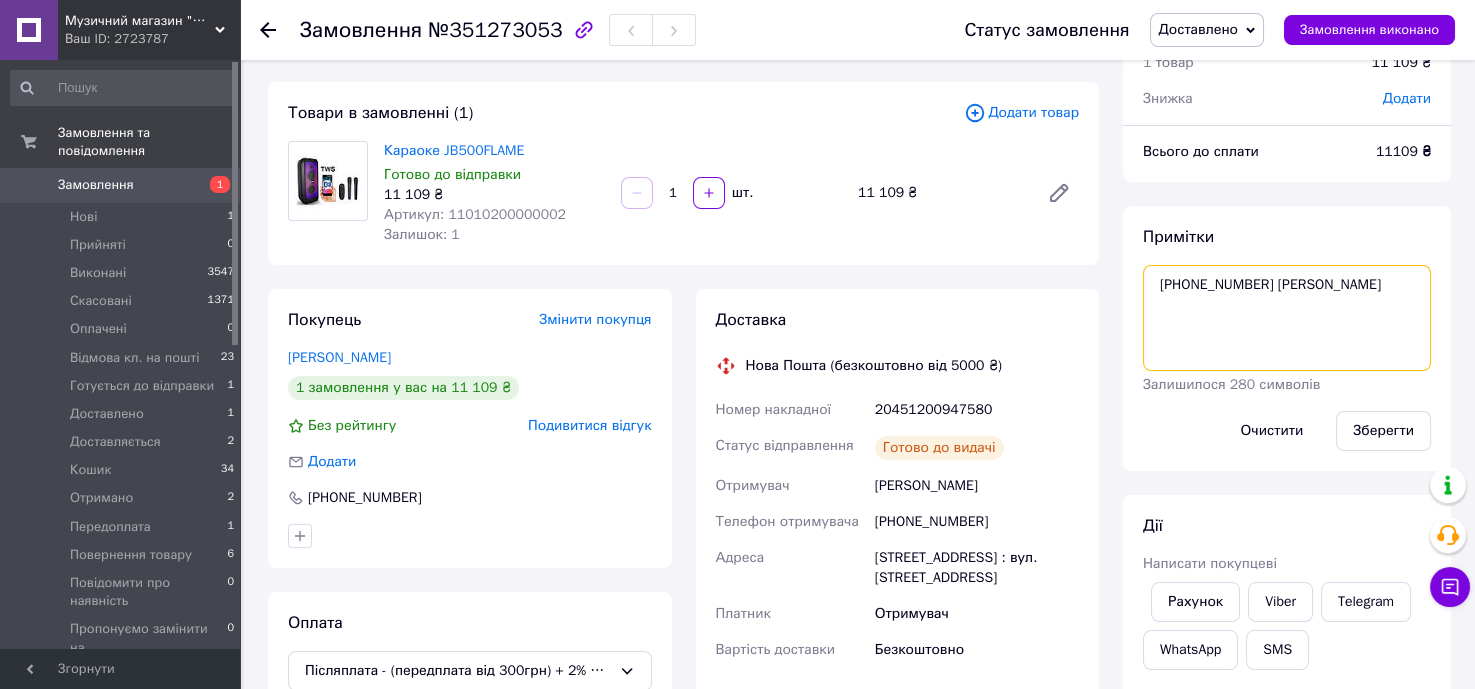 click on "[PHONE_NUMBER] [PERSON_NAME]" at bounding box center (1287, 318) 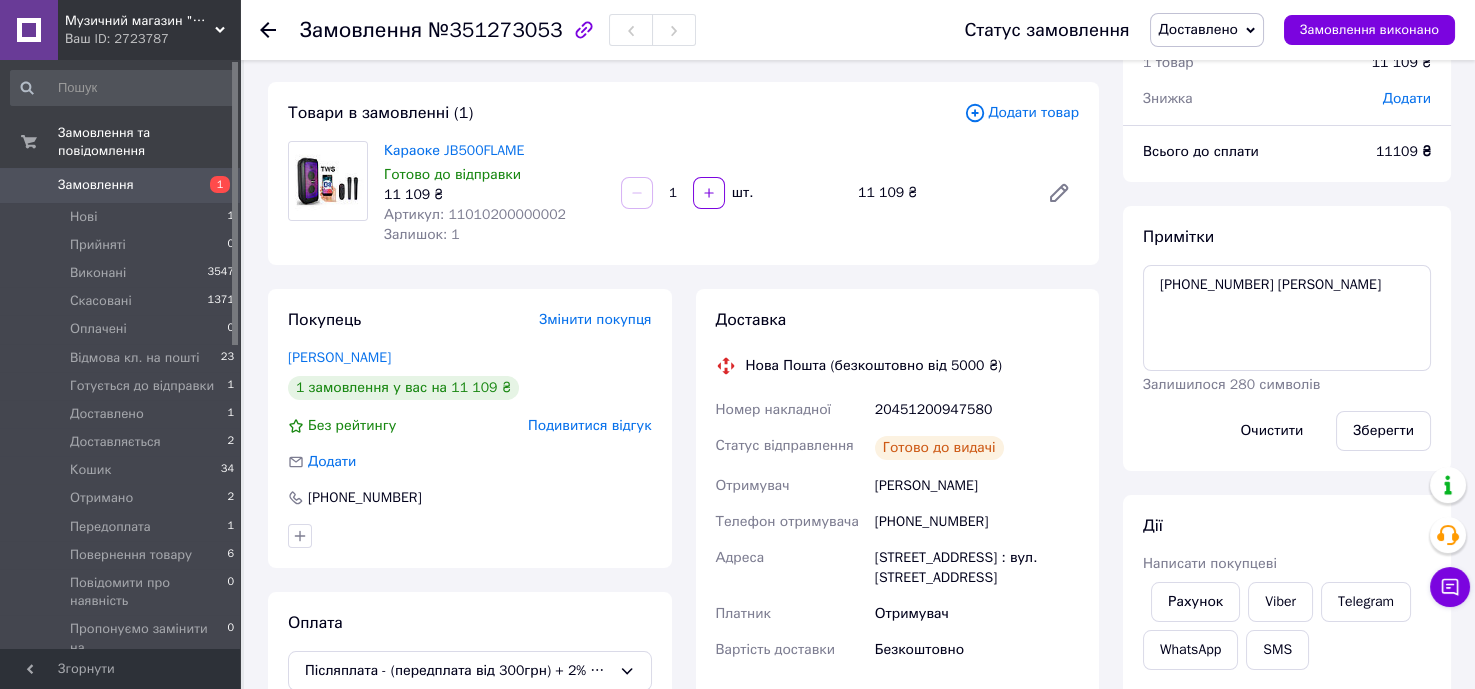 click at bounding box center [280, 30] 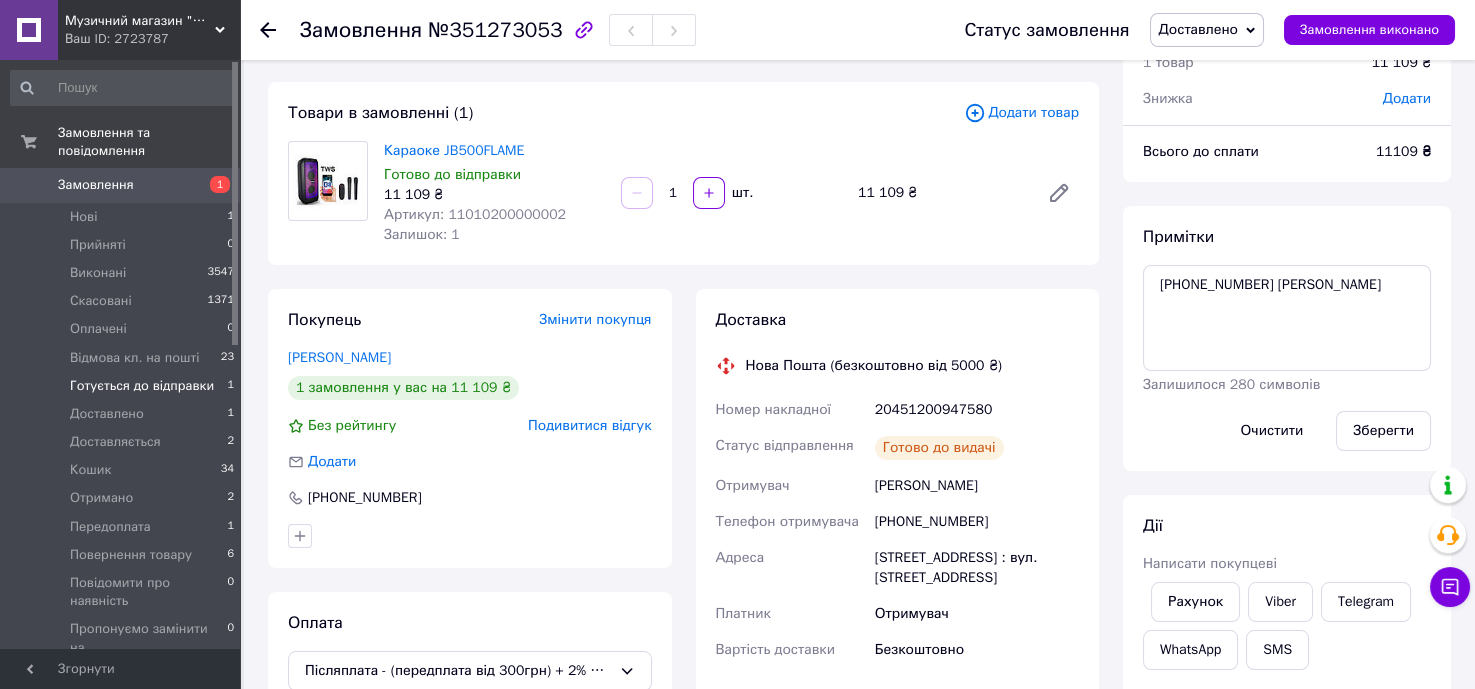 click on "Готується до відправки" at bounding box center (142, 386) 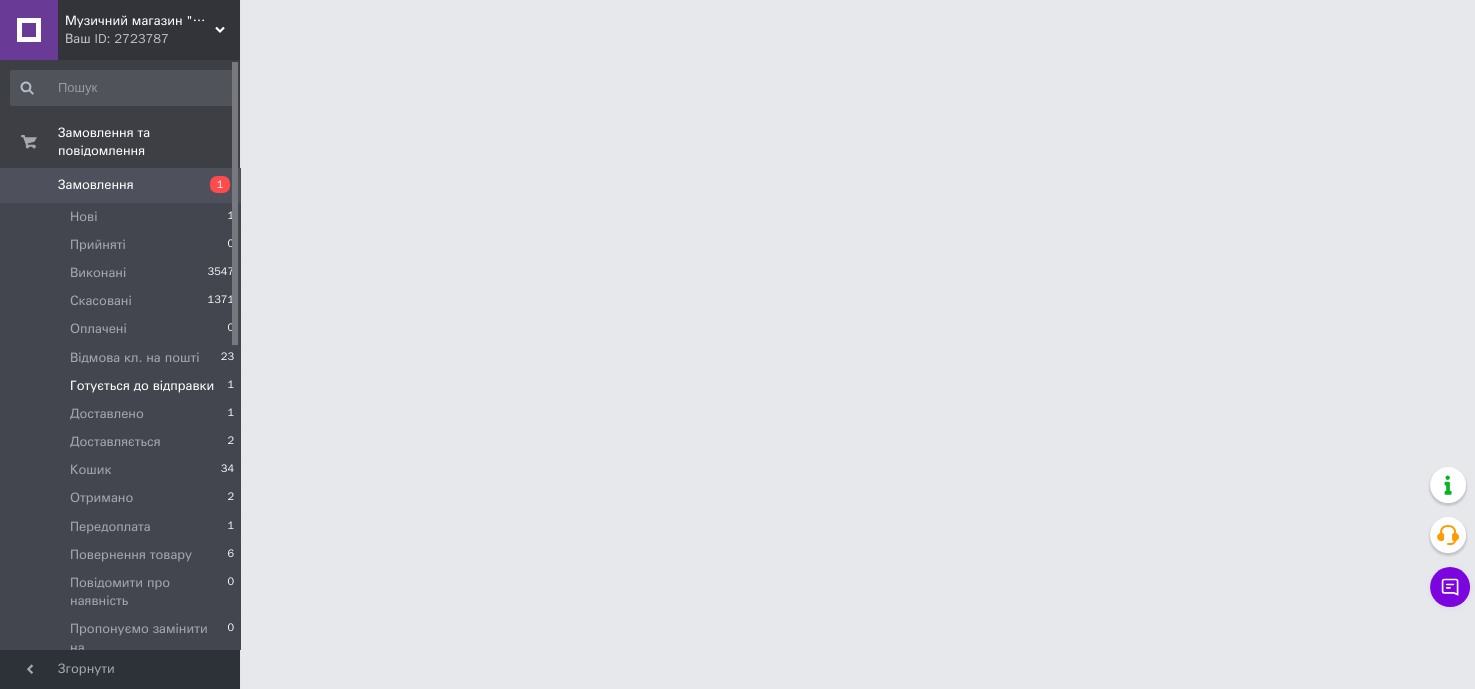 scroll, scrollTop: 0, scrollLeft: 0, axis: both 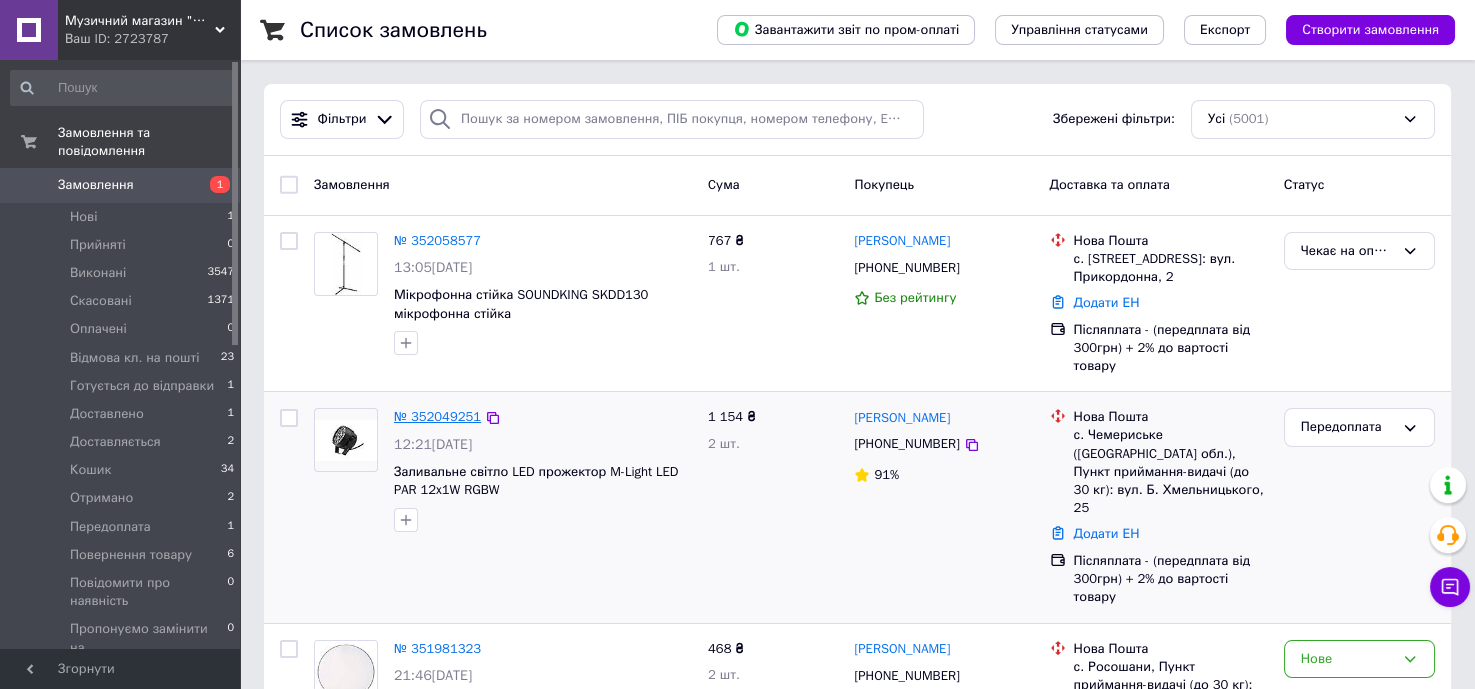 click on "№ 352049251" at bounding box center [437, 416] 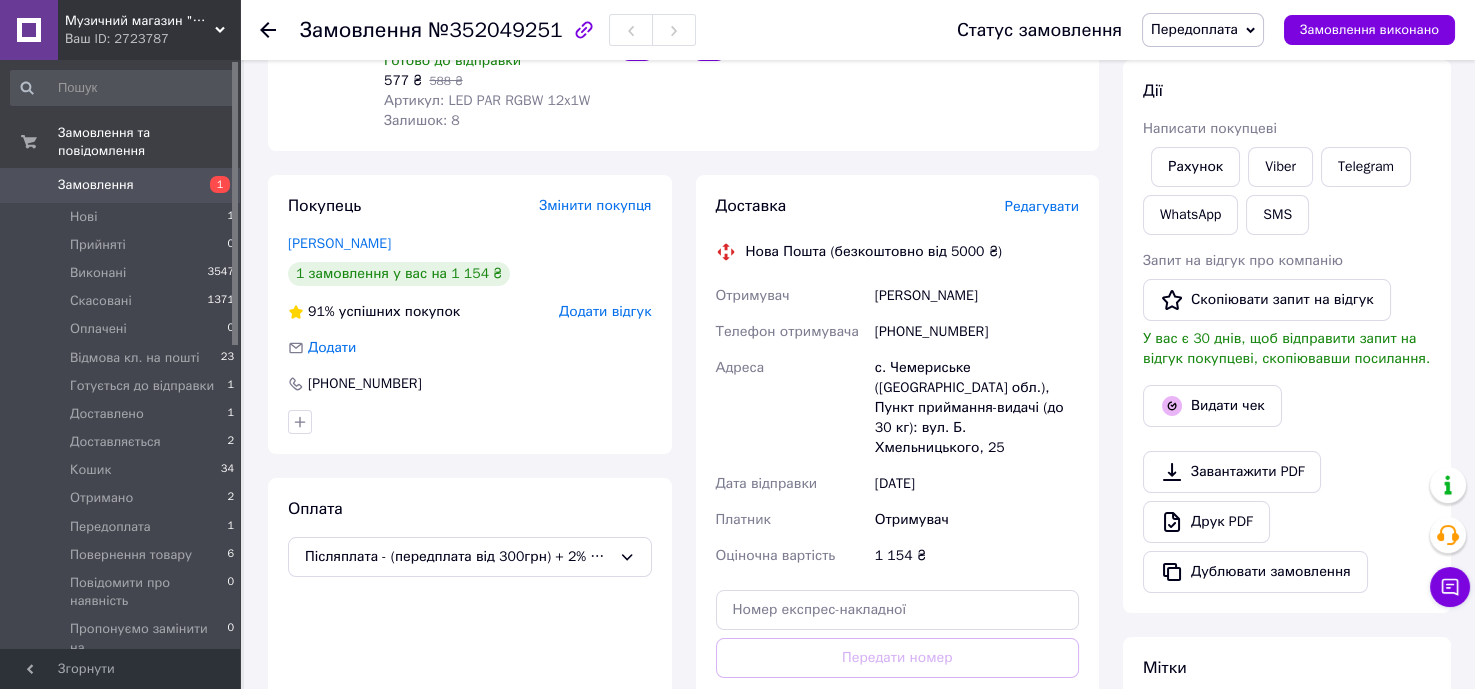scroll, scrollTop: 454, scrollLeft: 0, axis: vertical 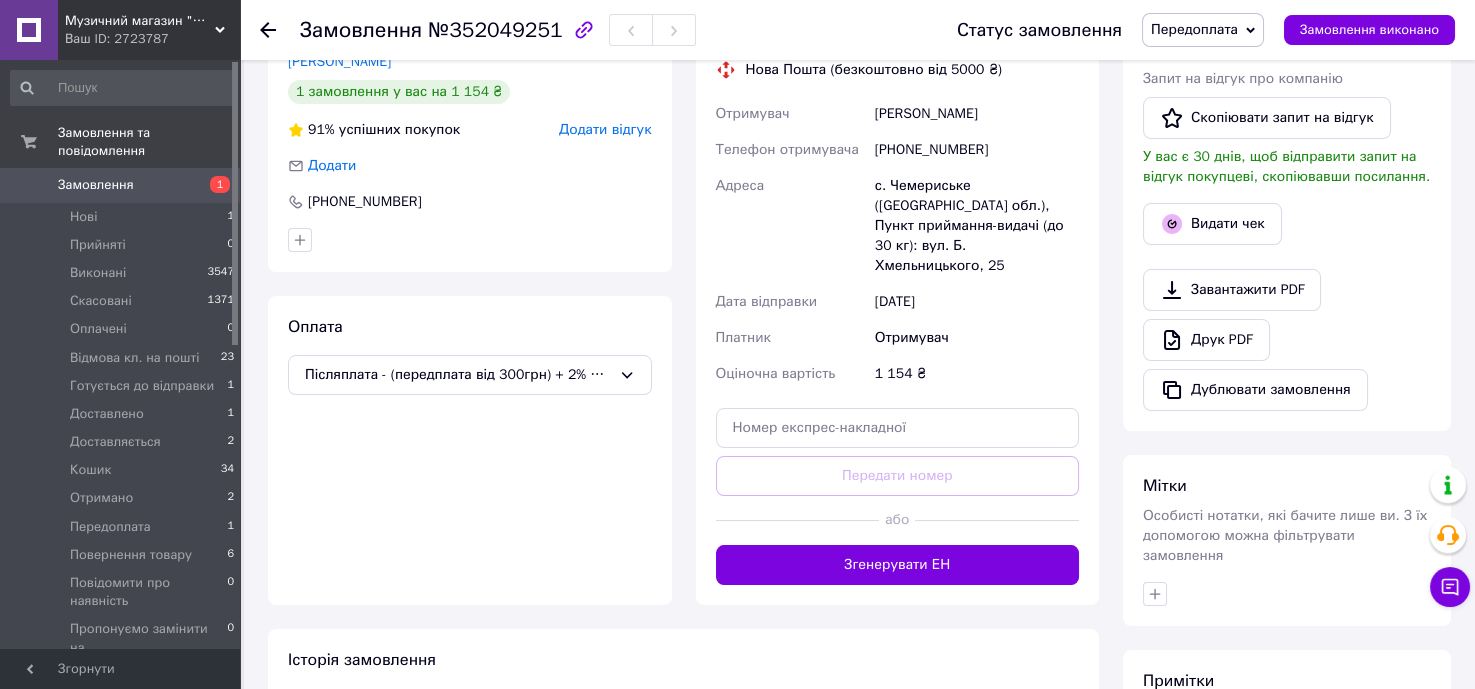 click at bounding box center [798, 520] 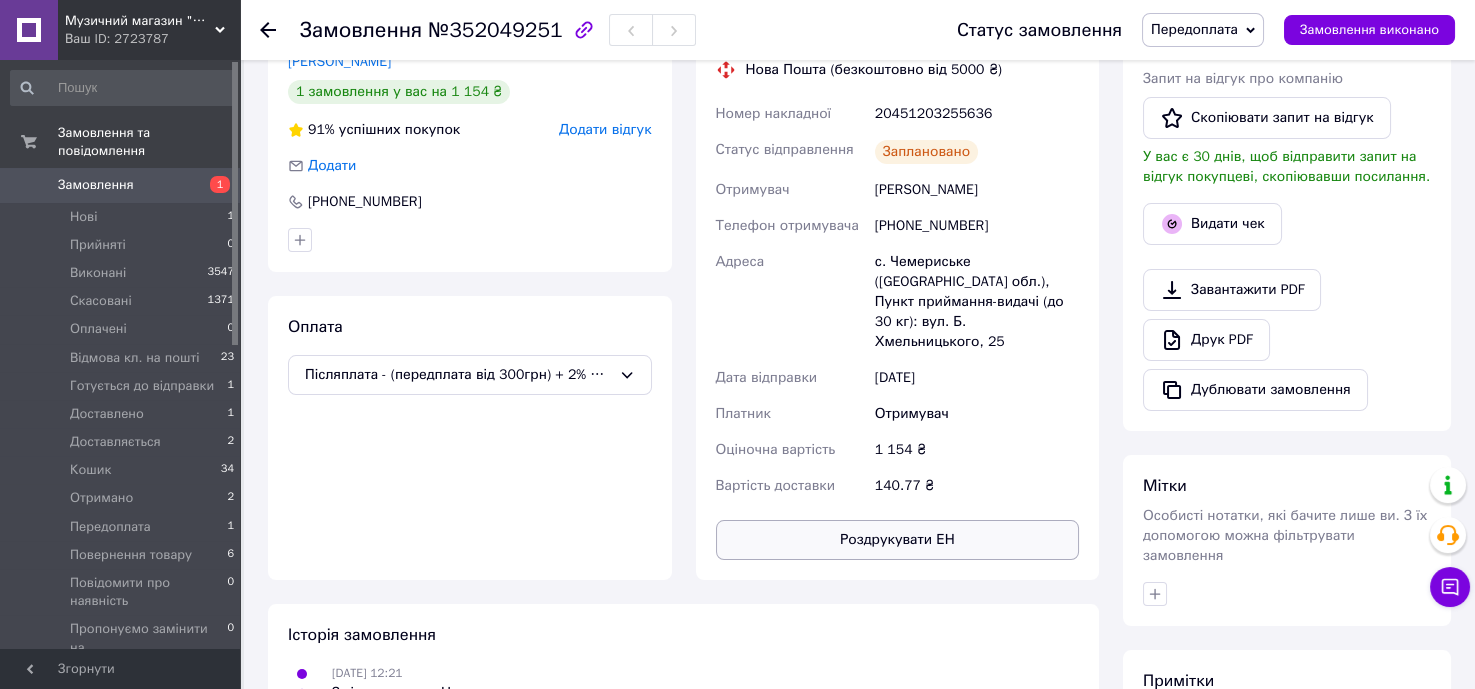 scroll, scrollTop: 181, scrollLeft: 0, axis: vertical 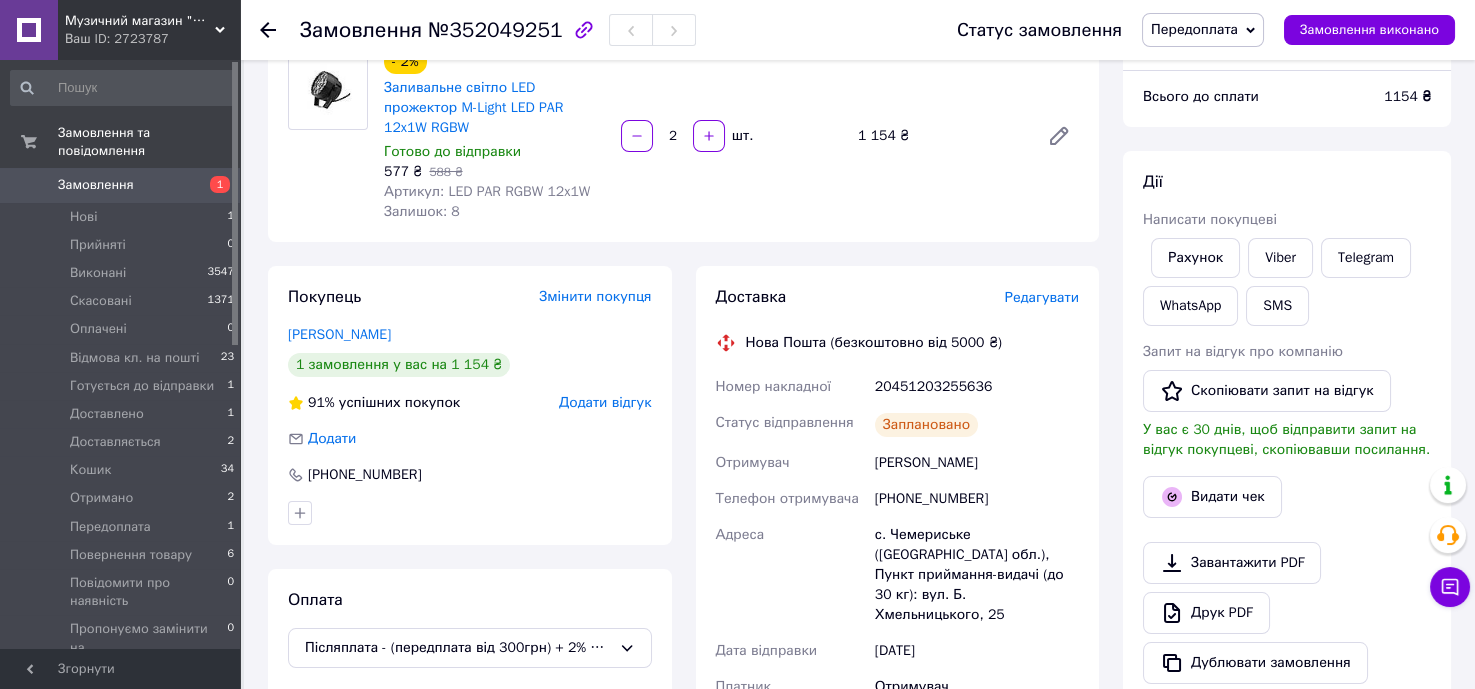 click on "[PERSON_NAME] покупцеві Рахунок Viber Telegram WhatsApp SMS Запит на відгук про компанію   Скопіювати запит на відгук У вас є 30 днів, щоб відправити запит на відгук покупцеві, скопіювавши посилання.   Видати чек   Завантажити PDF   Друк PDF   Дублювати замовлення" at bounding box center (1287, 427) 